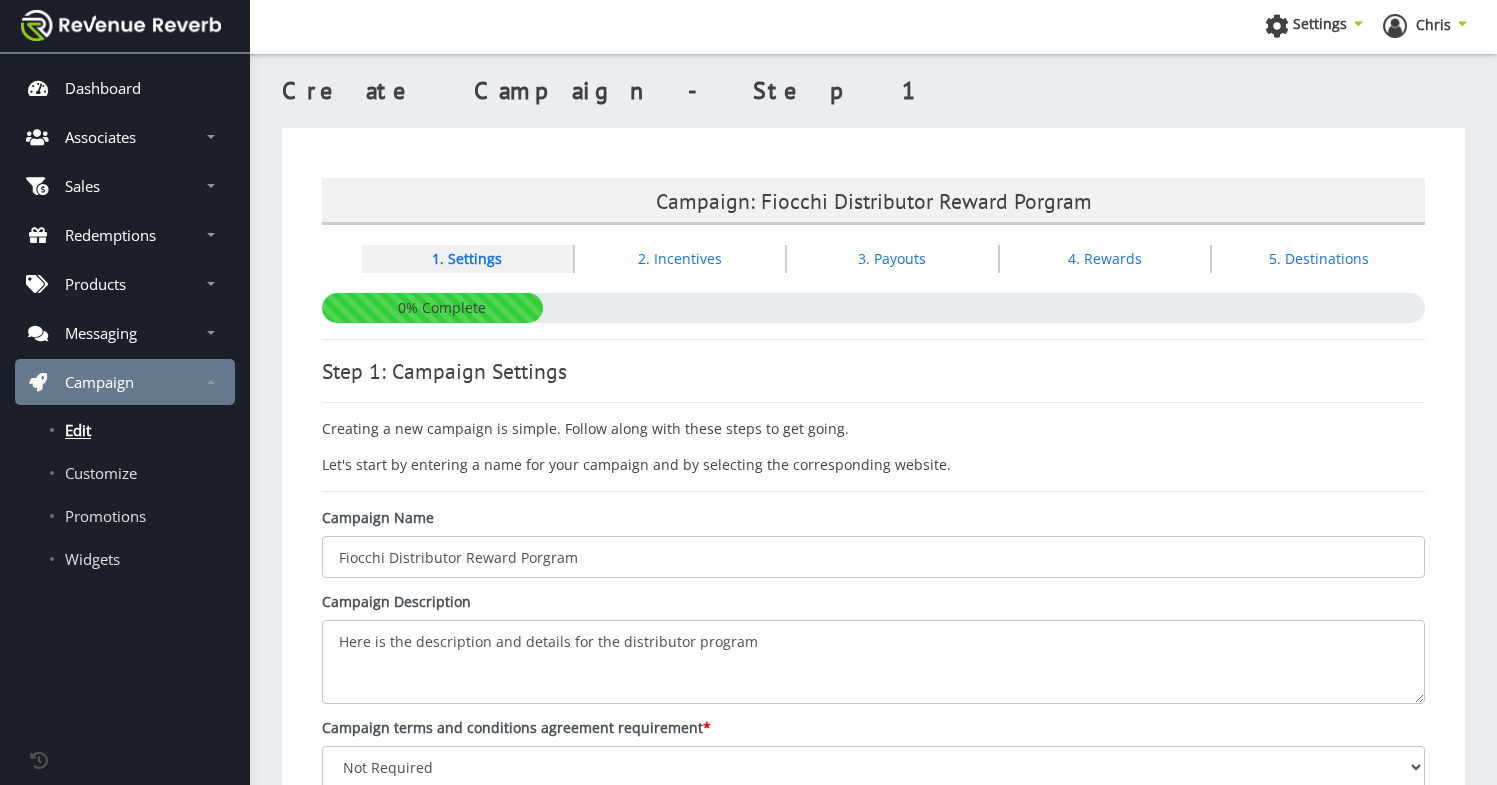 scroll, scrollTop: 0, scrollLeft: 0, axis: both 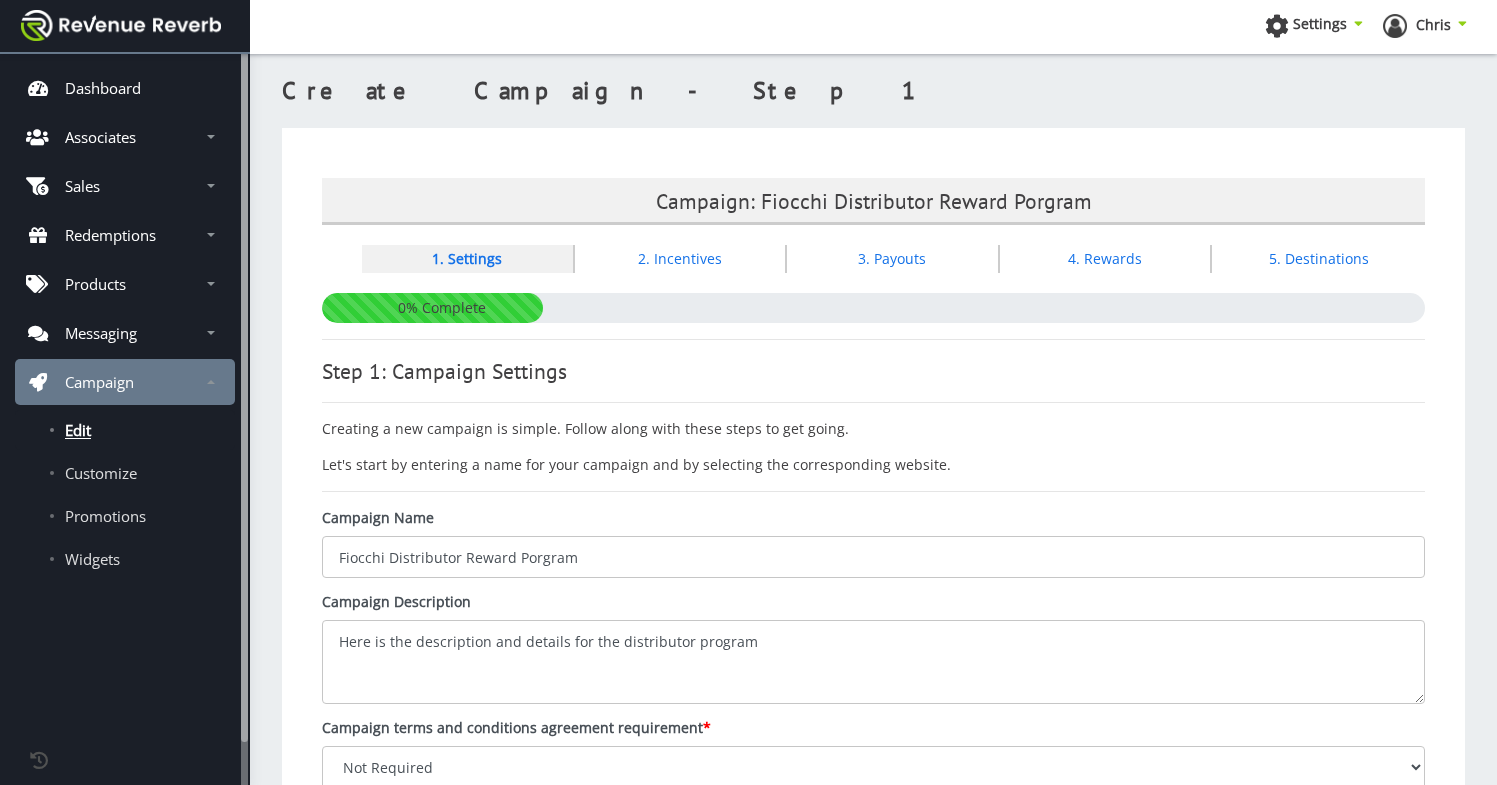 click on "Edit" at bounding box center [78, 430] 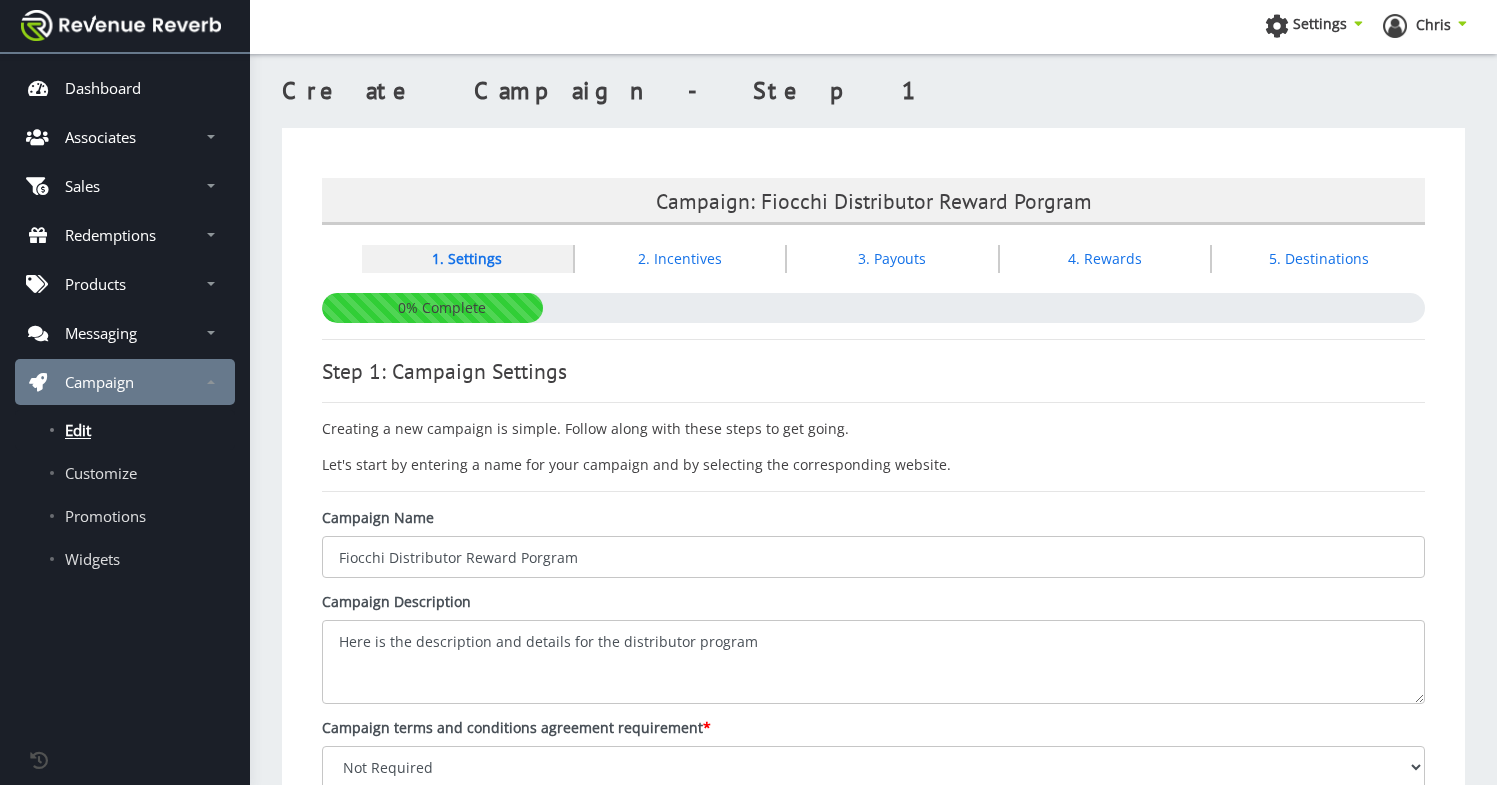 scroll, scrollTop: 0, scrollLeft: 0, axis: both 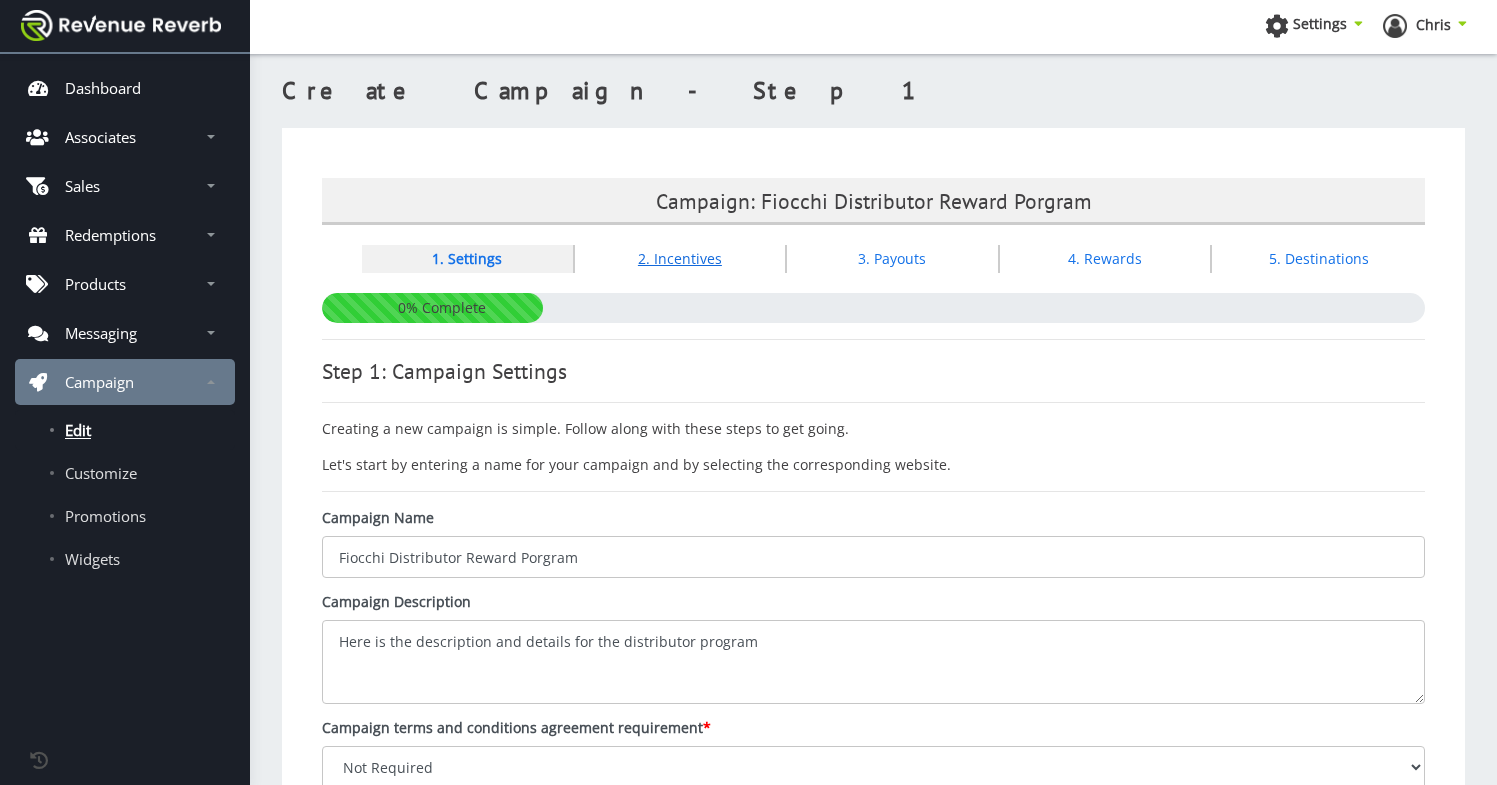 click on "2. Incentives" at bounding box center [680, 258] 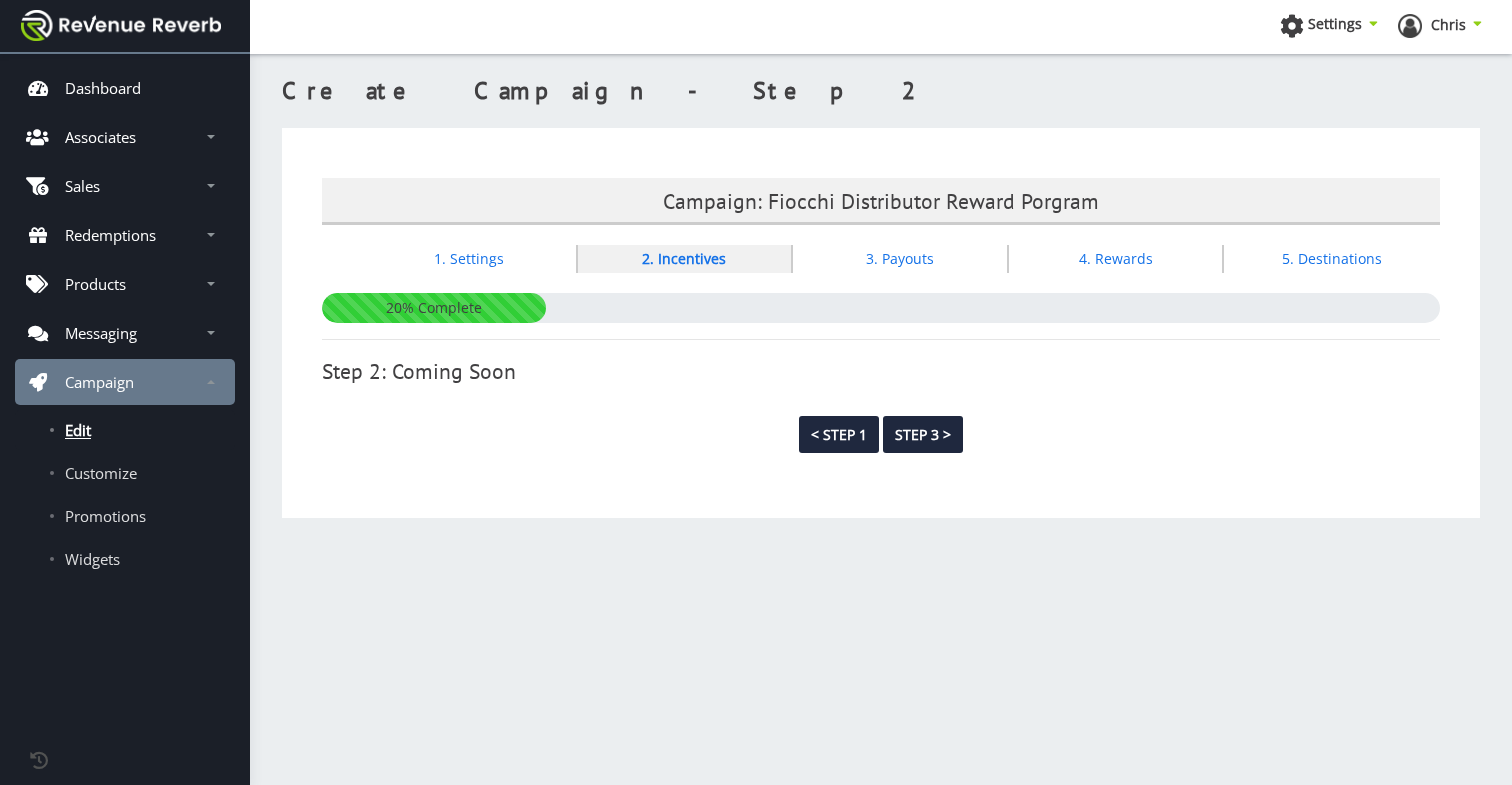 scroll, scrollTop: 0, scrollLeft: 0, axis: both 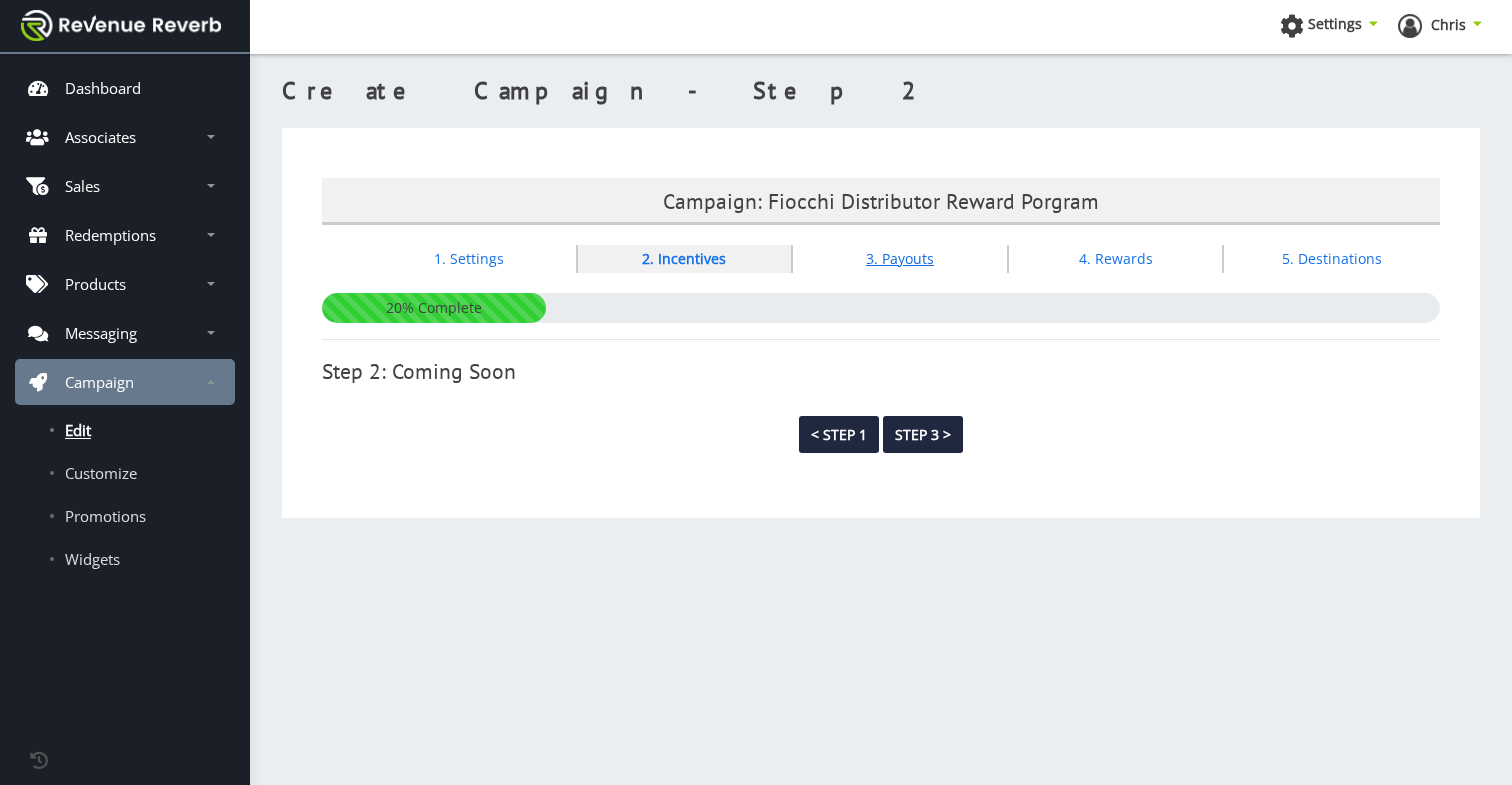 click on "3. Payouts" at bounding box center (900, 258) 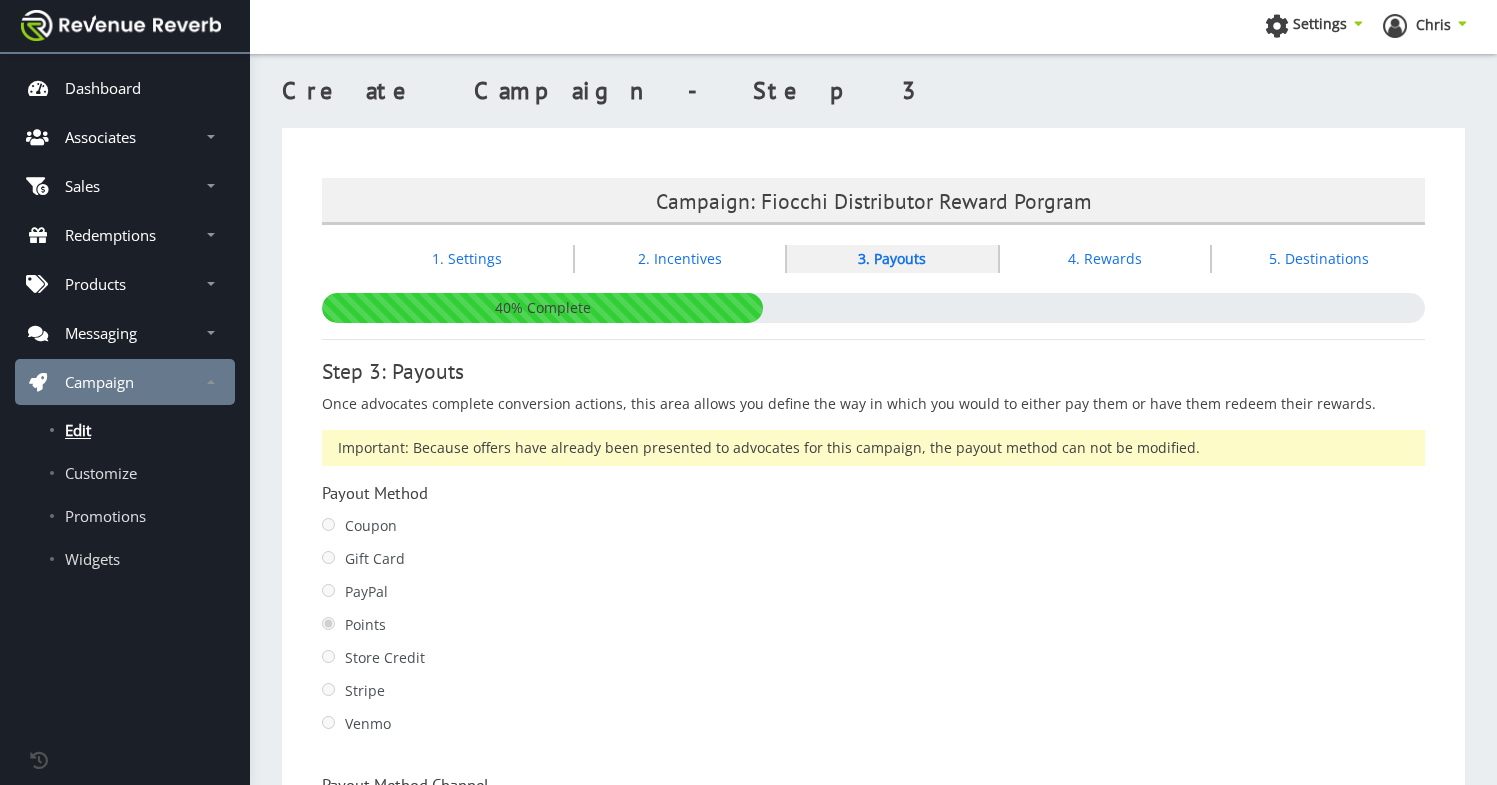 scroll, scrollTop: 0, scrollLeft: 0, axis: both 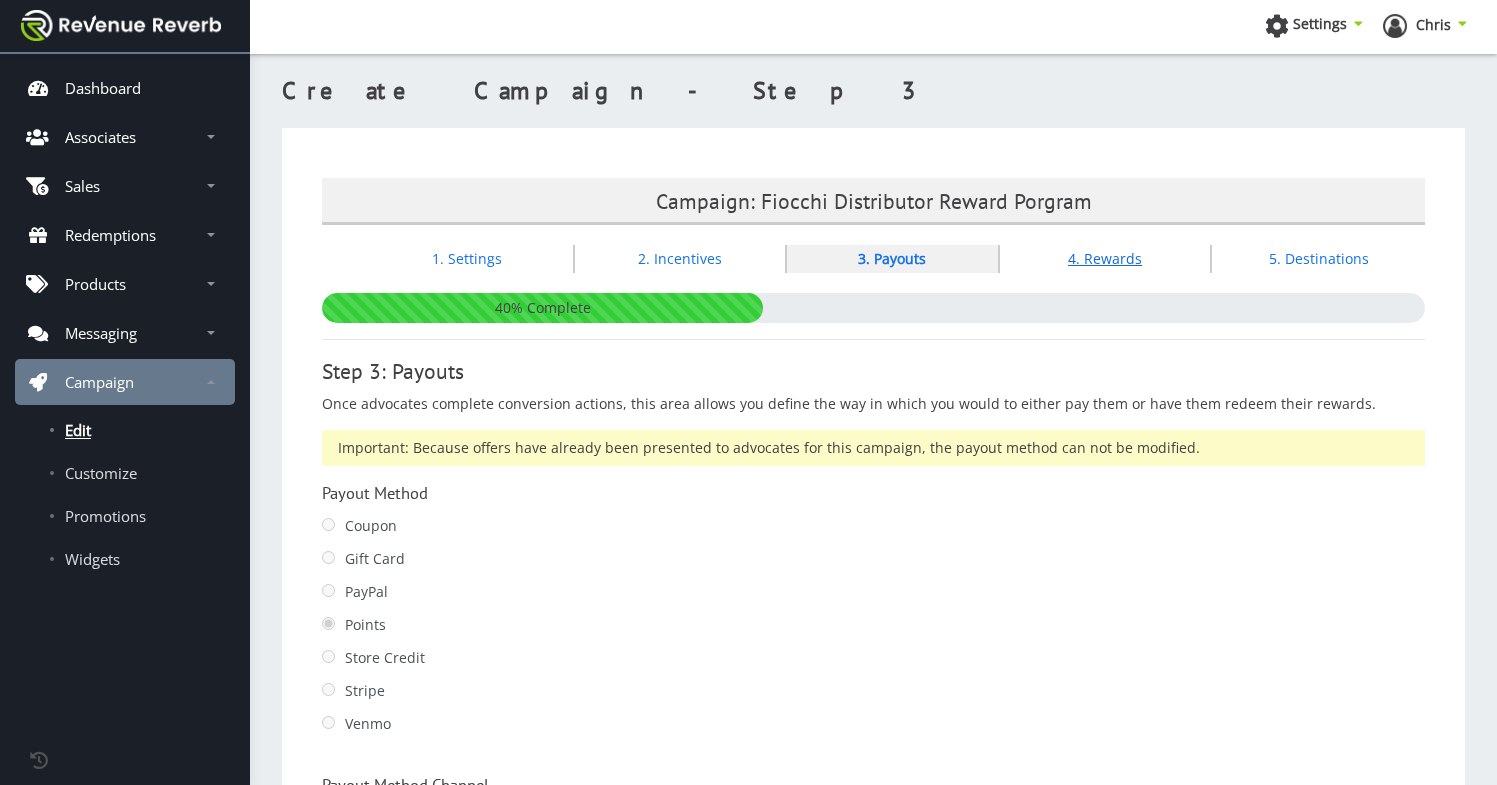 click on "4. Rewards" at bounding box center [1105, 258] 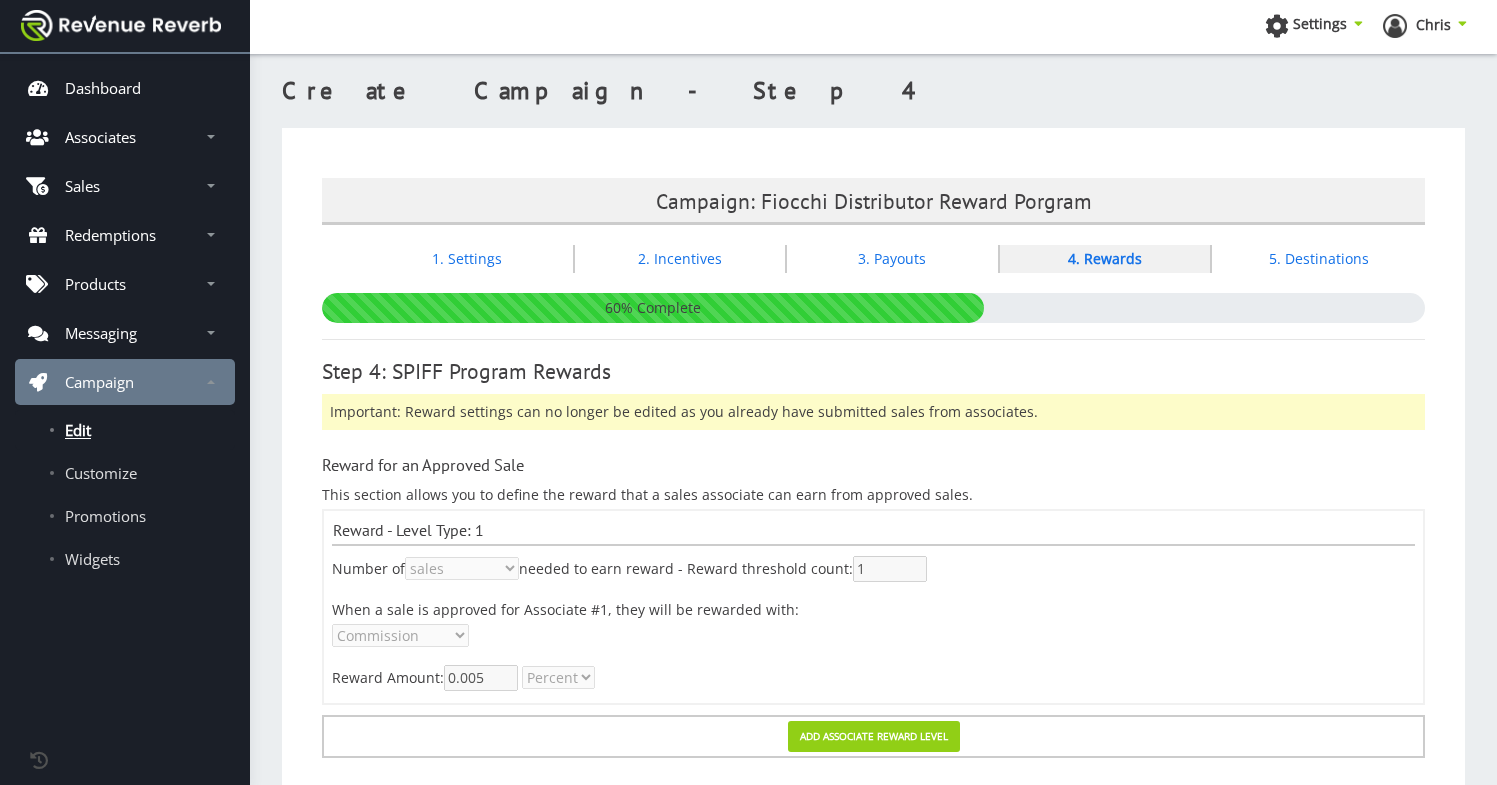 scroll, scrollTop: 0, scrollLeft: 0, axis: both 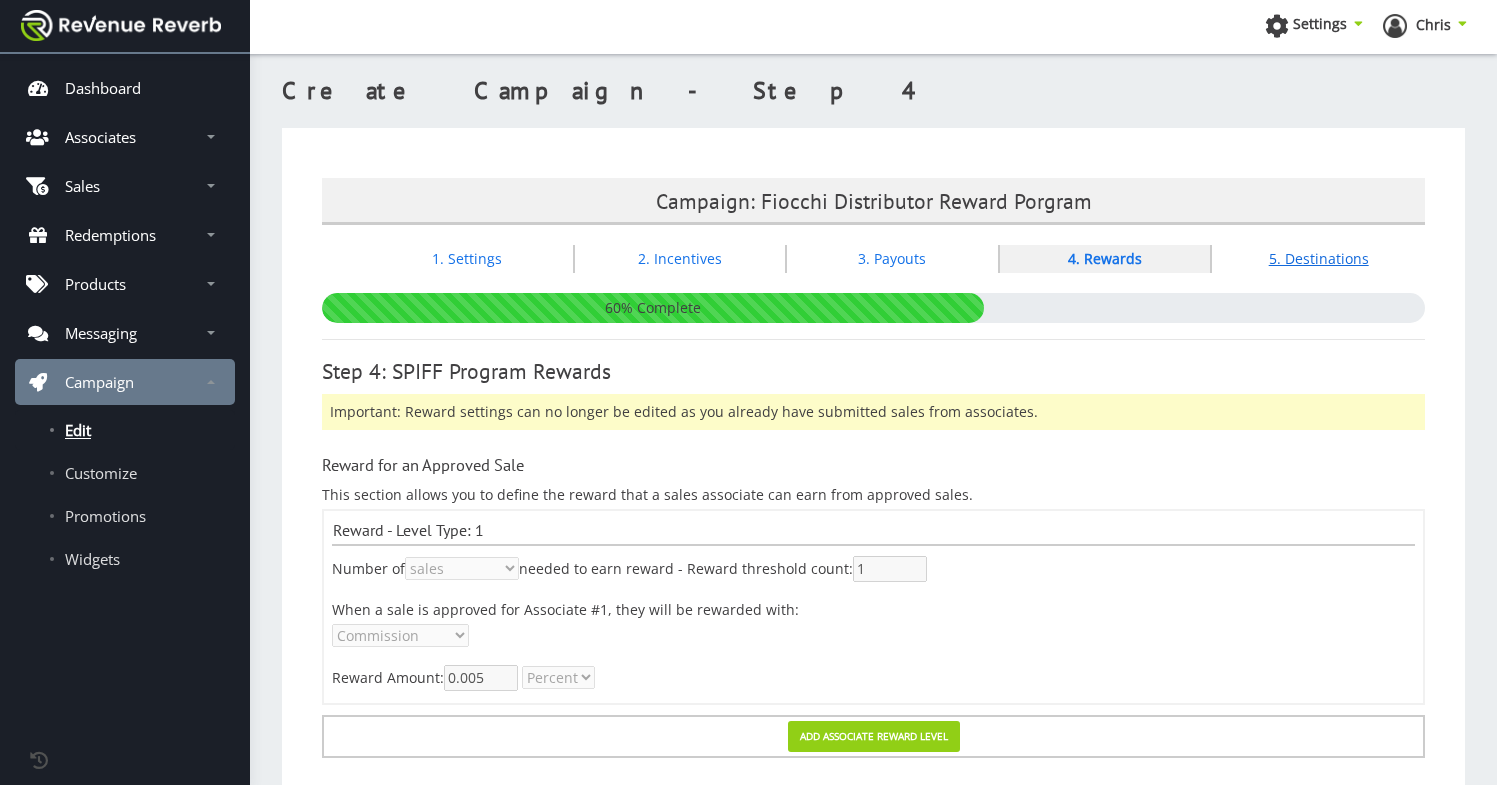 click on "5. Destinations" at bounding box center (1319, 258) 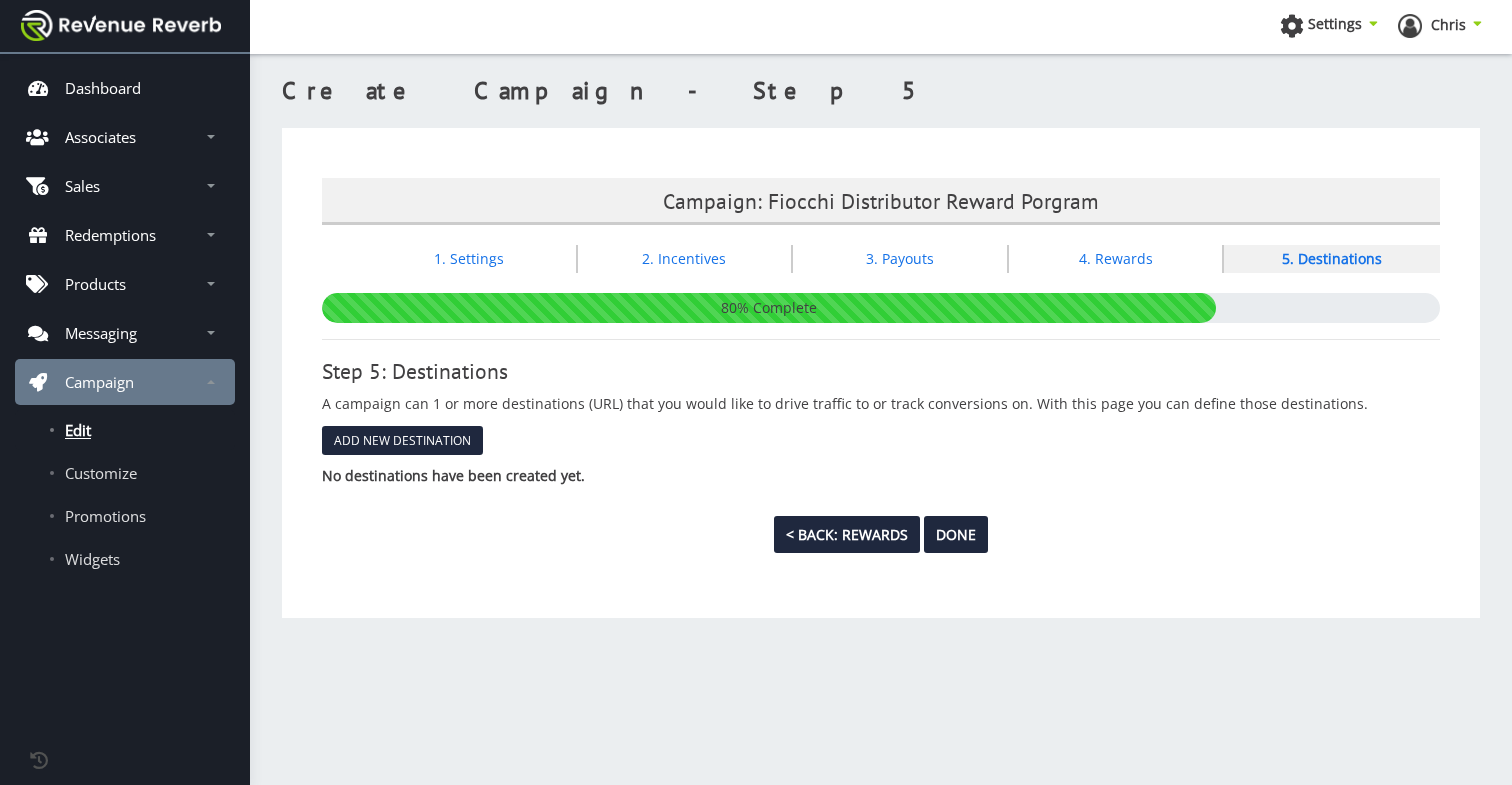 scroll, scrollTop: 0, scrollLeft: 0, axis: both 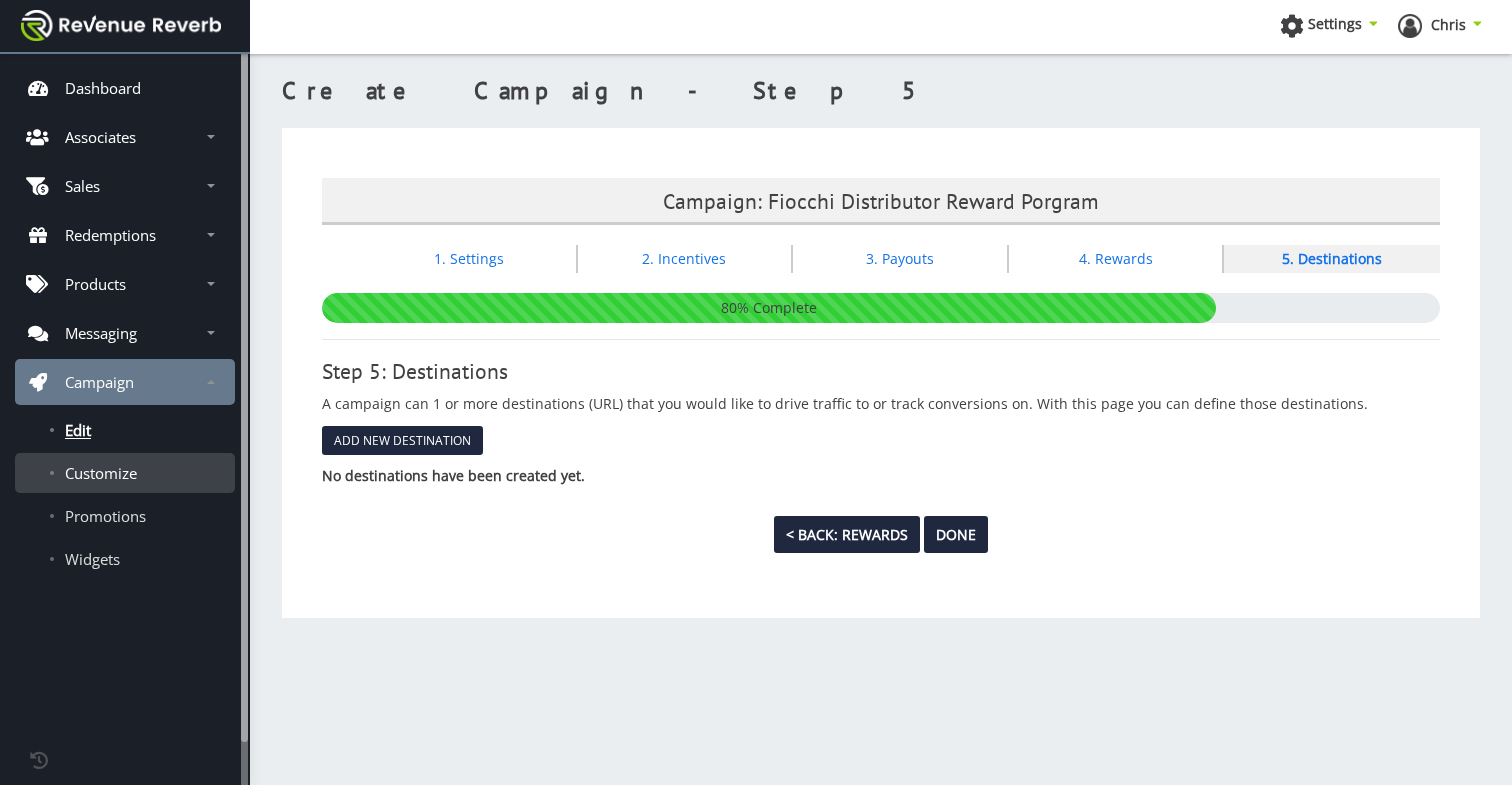 click on "Customize" at bounding box center [101, 473] 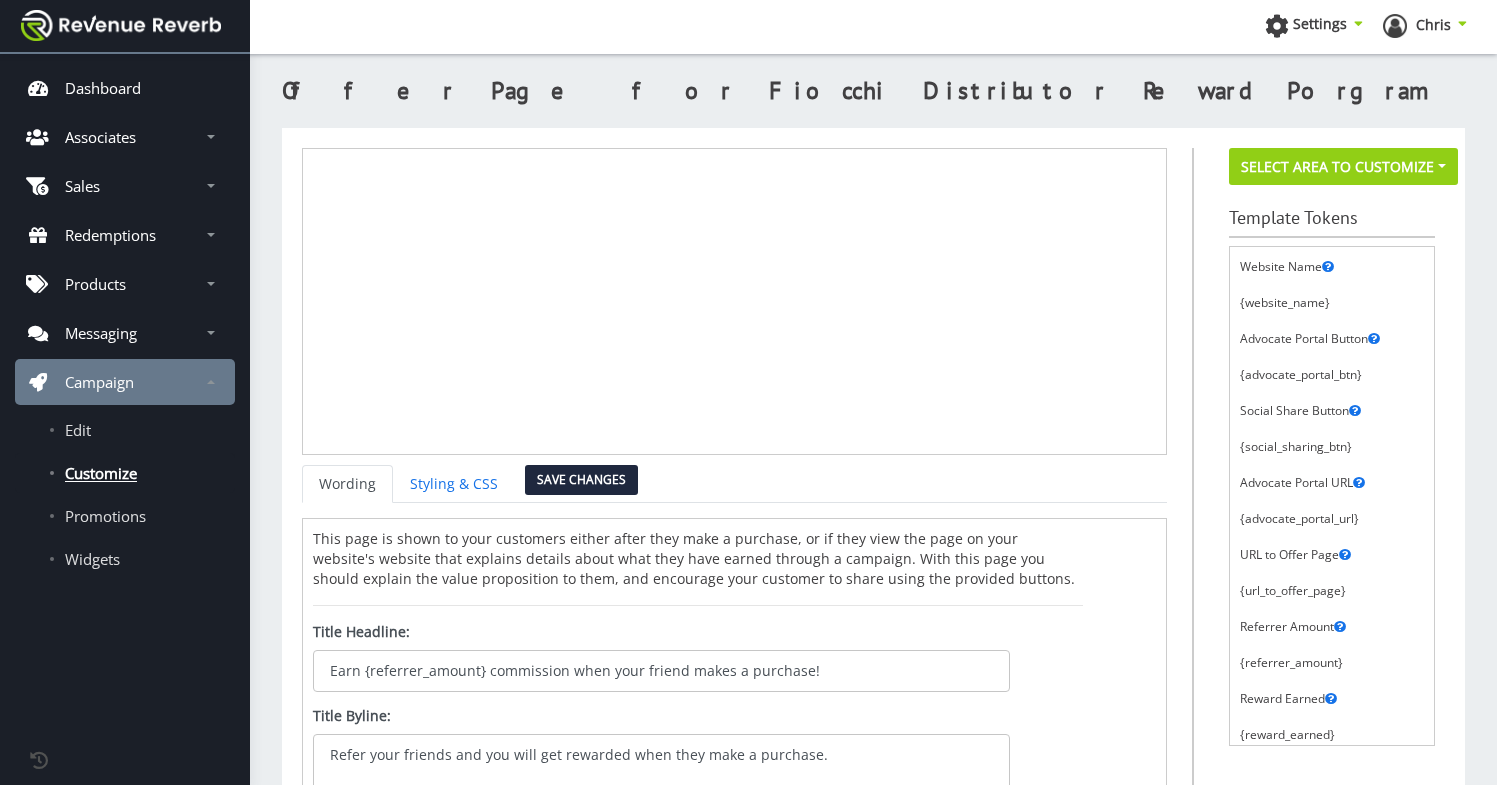 scroll, scrollTop: 0, scrollLeft: 0, axis: both 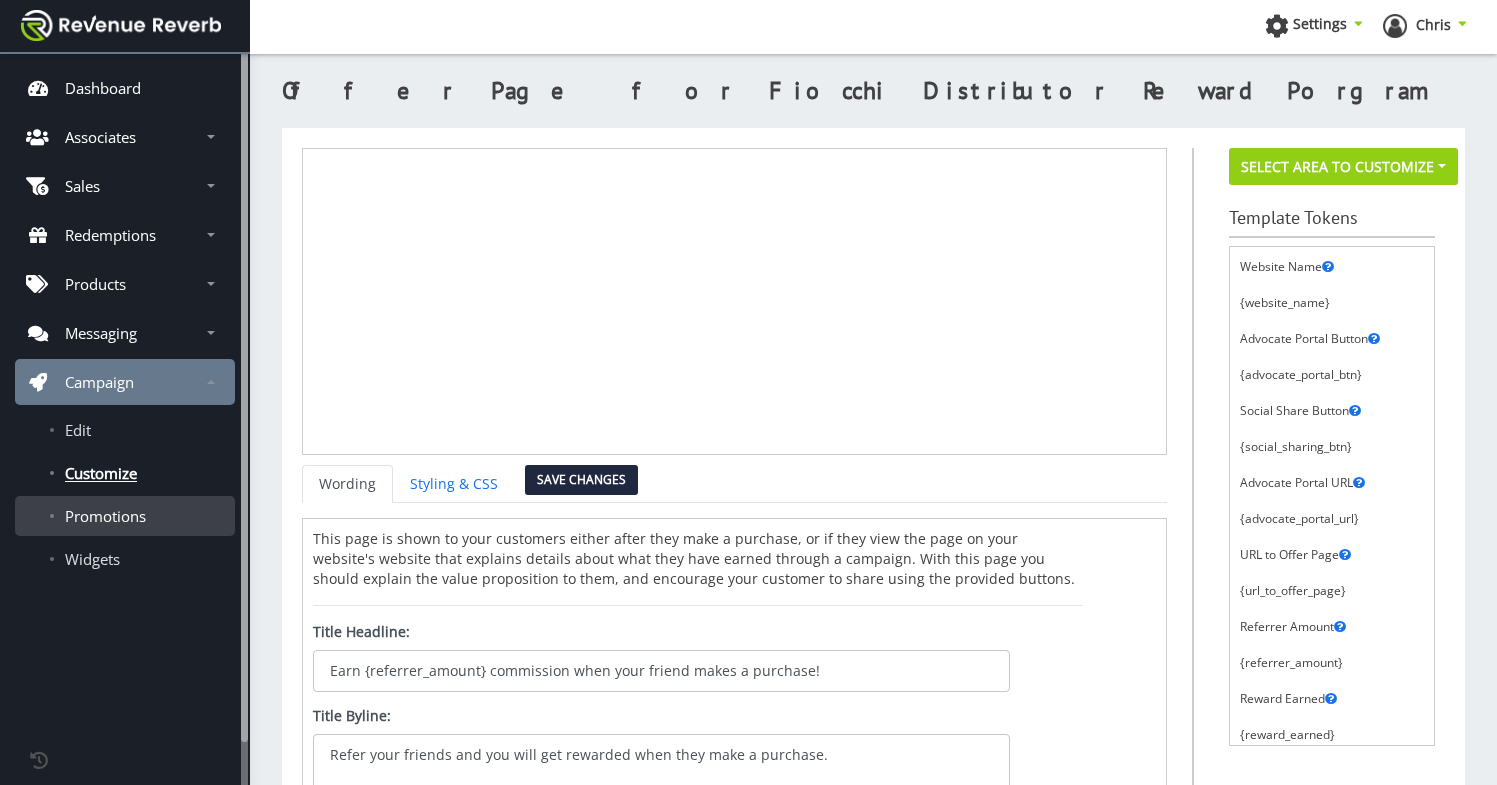 click on "Promotions" at bounding box center [105, 516] 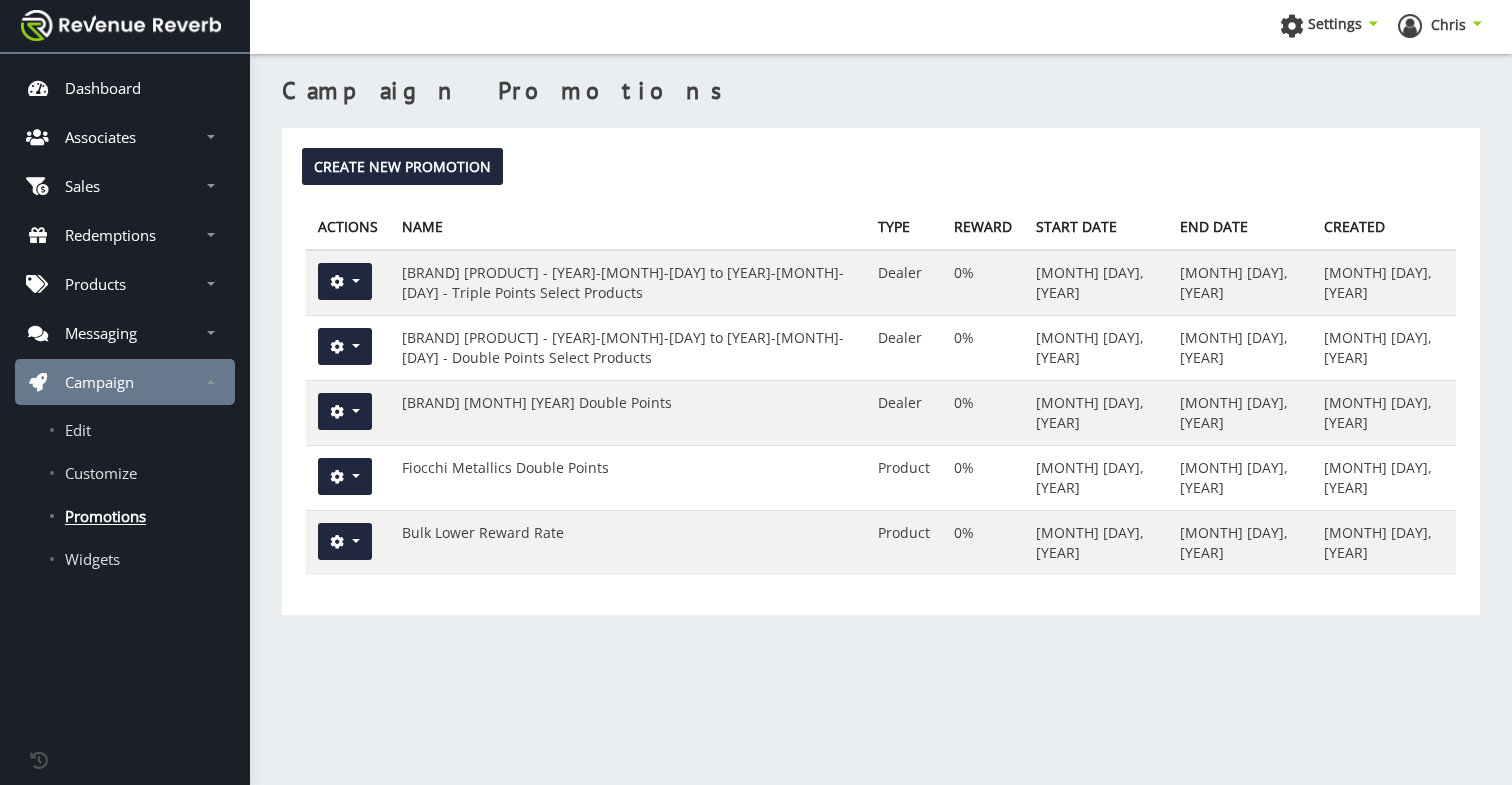 scroll, scrollTop: 0, scrollLeft: 0, axis: both 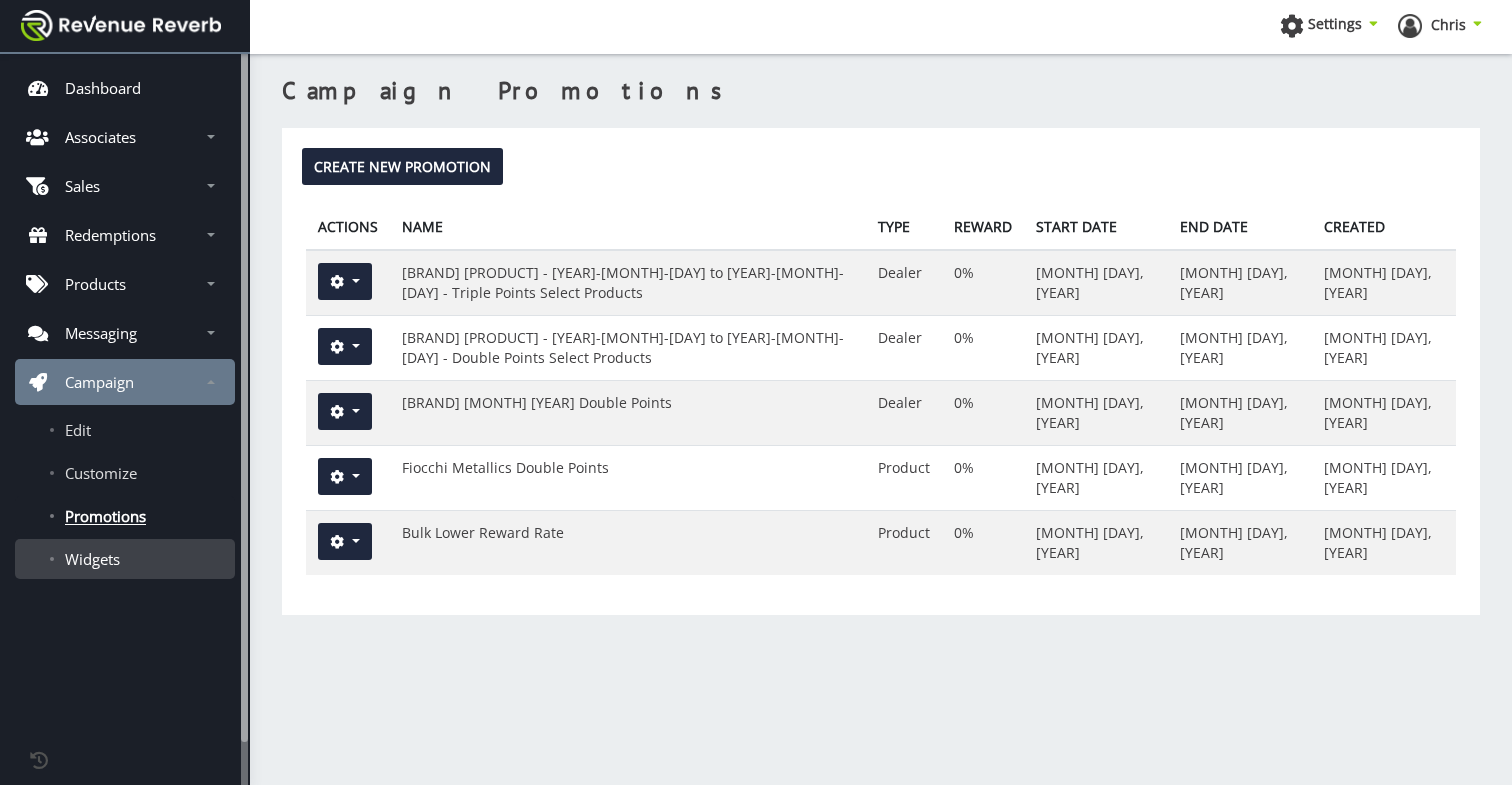 click on "Widgets" at bounding box center (92, 559) 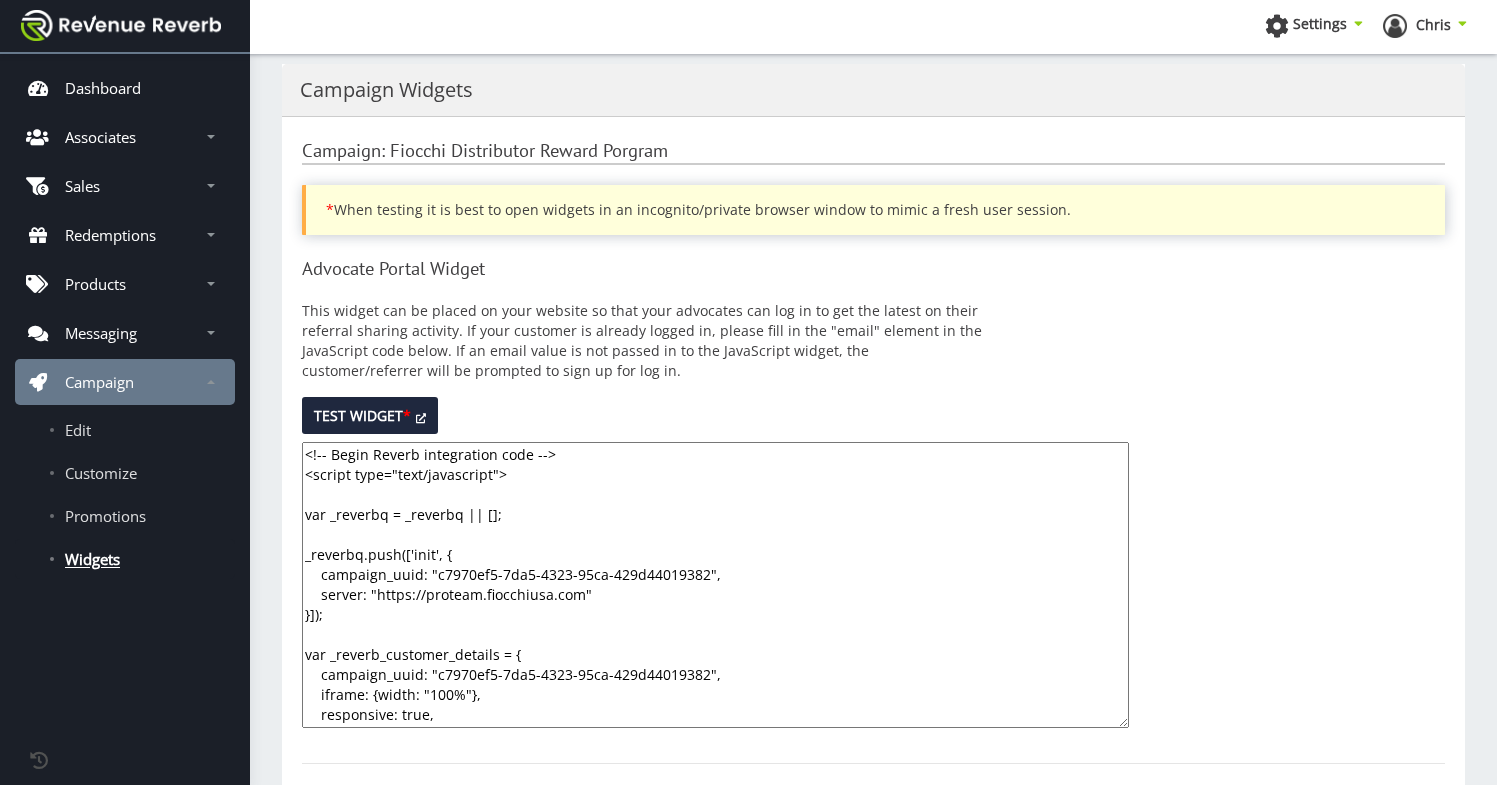 scroll, scrollTop: 0, scrollLeft: 0, axis: both 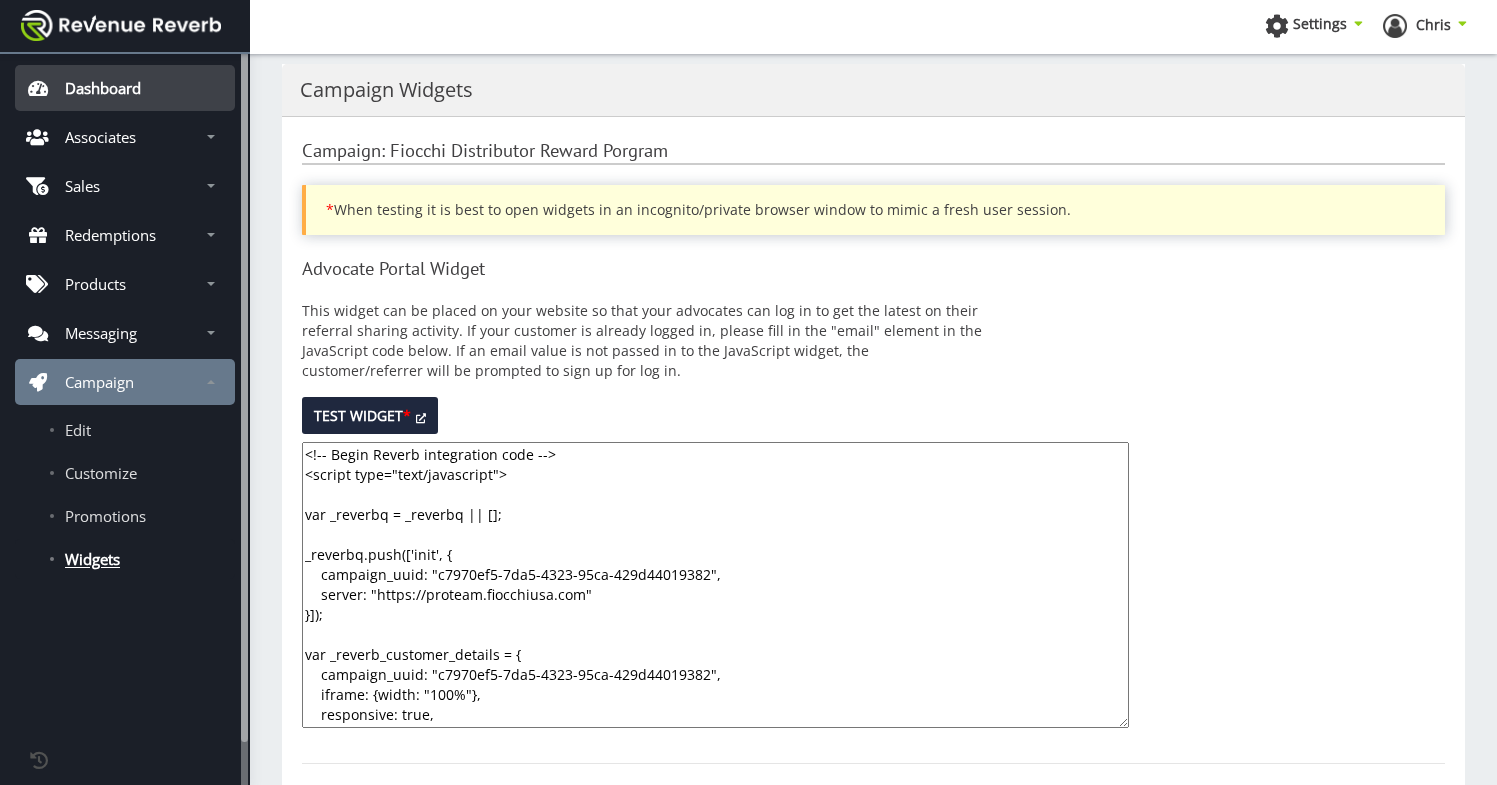 click on "Dashboard" at bounding box center [103, 88] 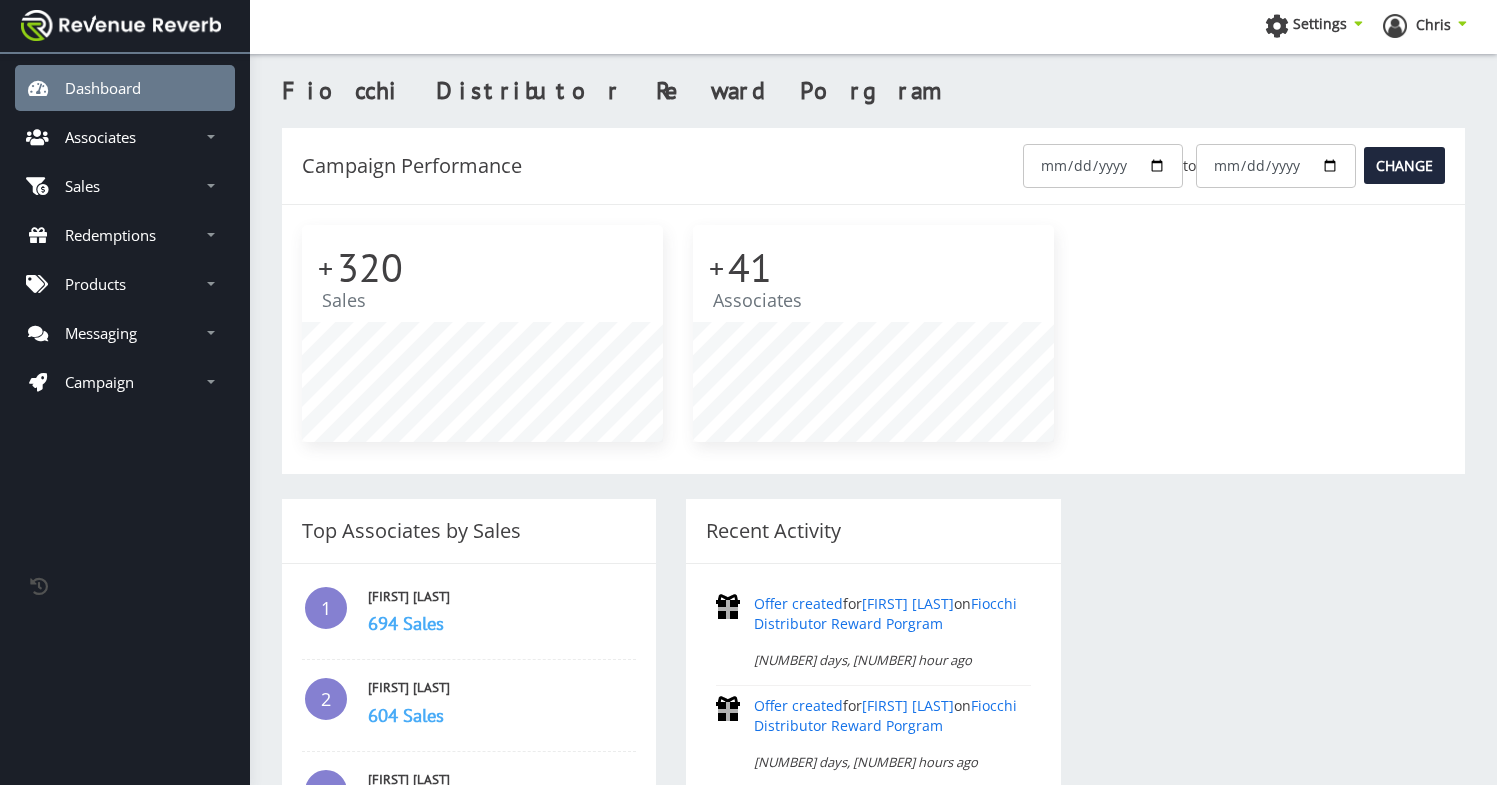 scroll, scrollTop: 0, scrollLeft: 0, axis: both 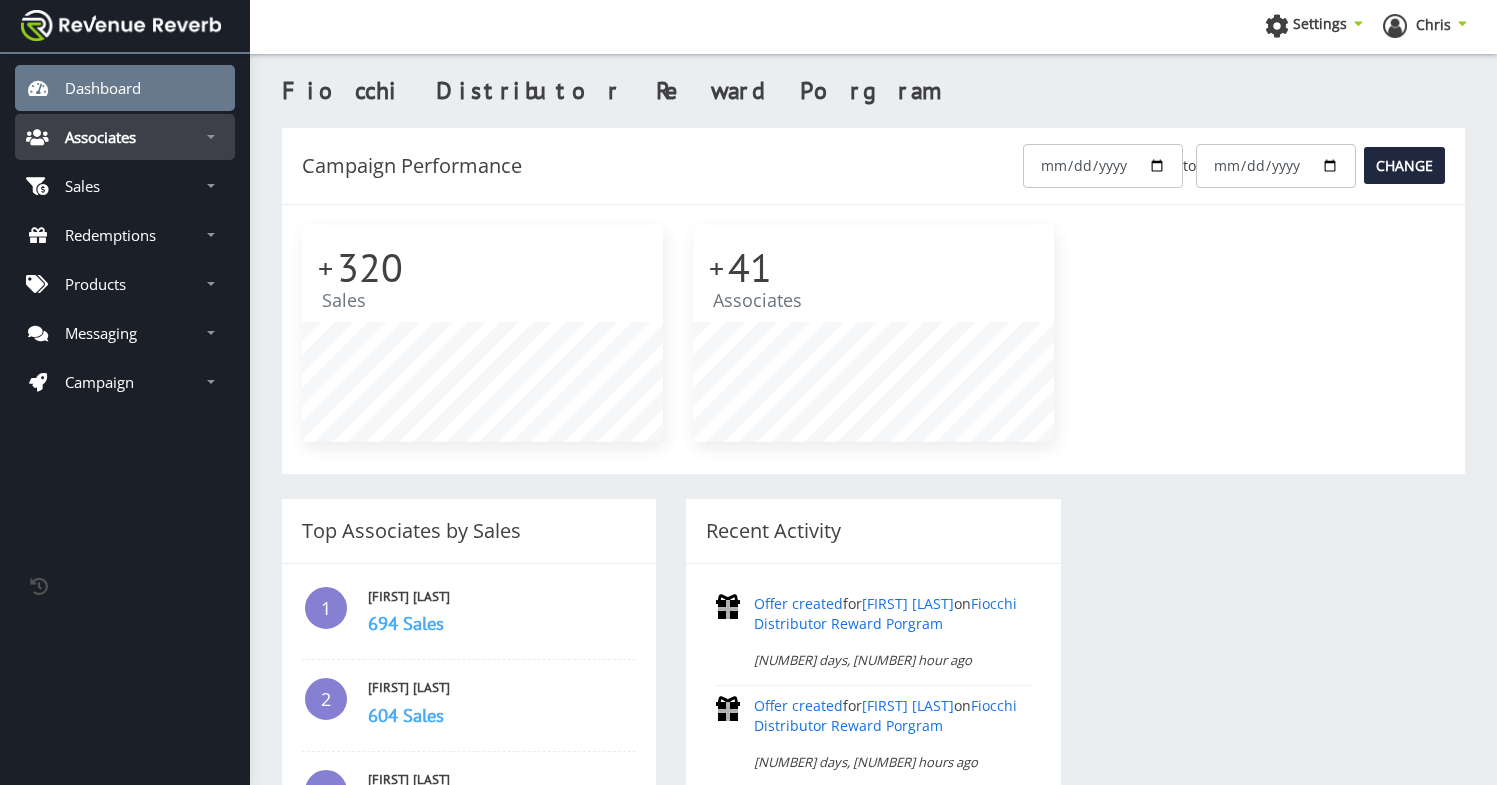 click on "Associates" at bounding box center [100, 137] 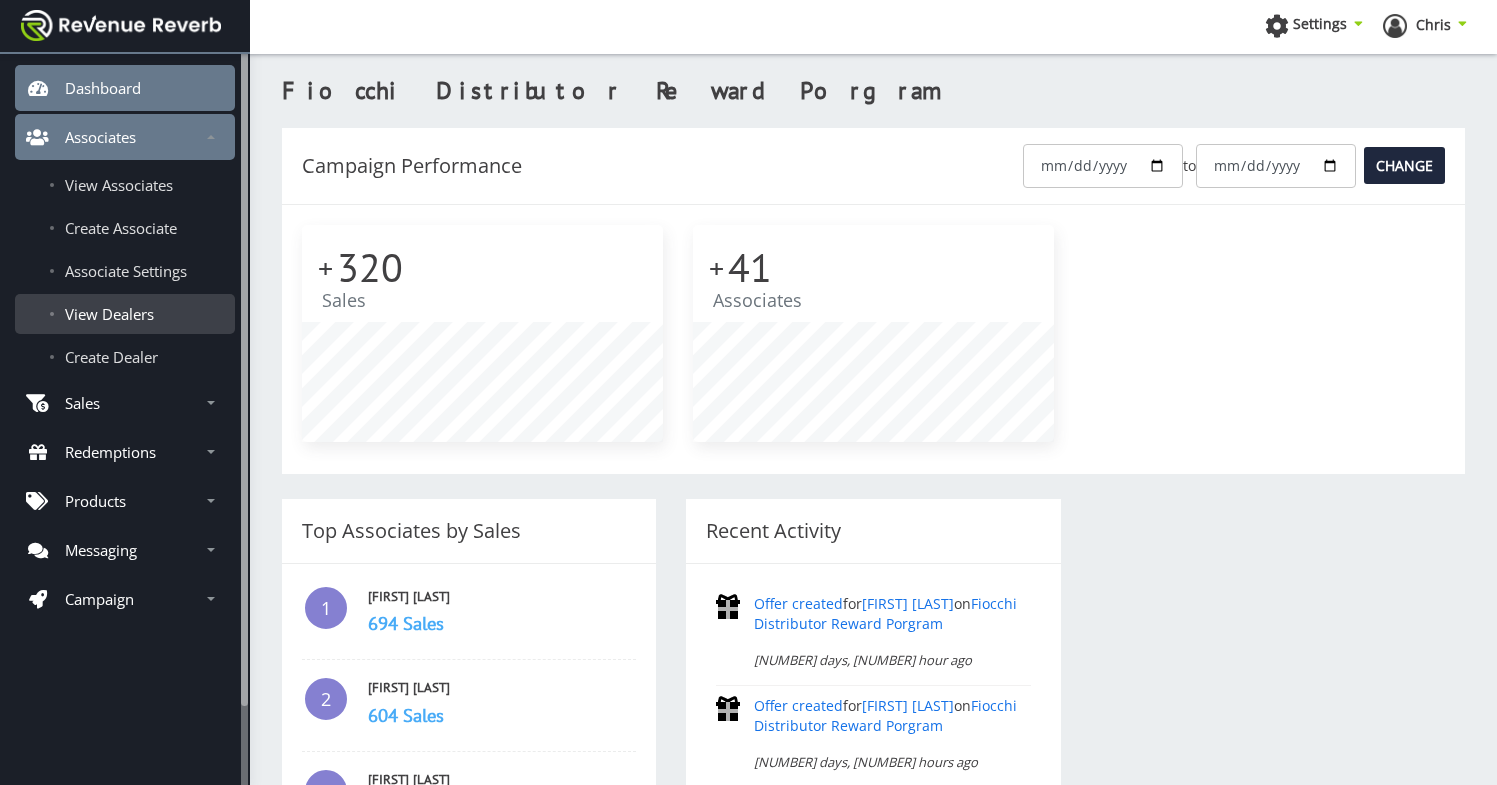 click on "View Dealers" at bounding box center (109, 314) 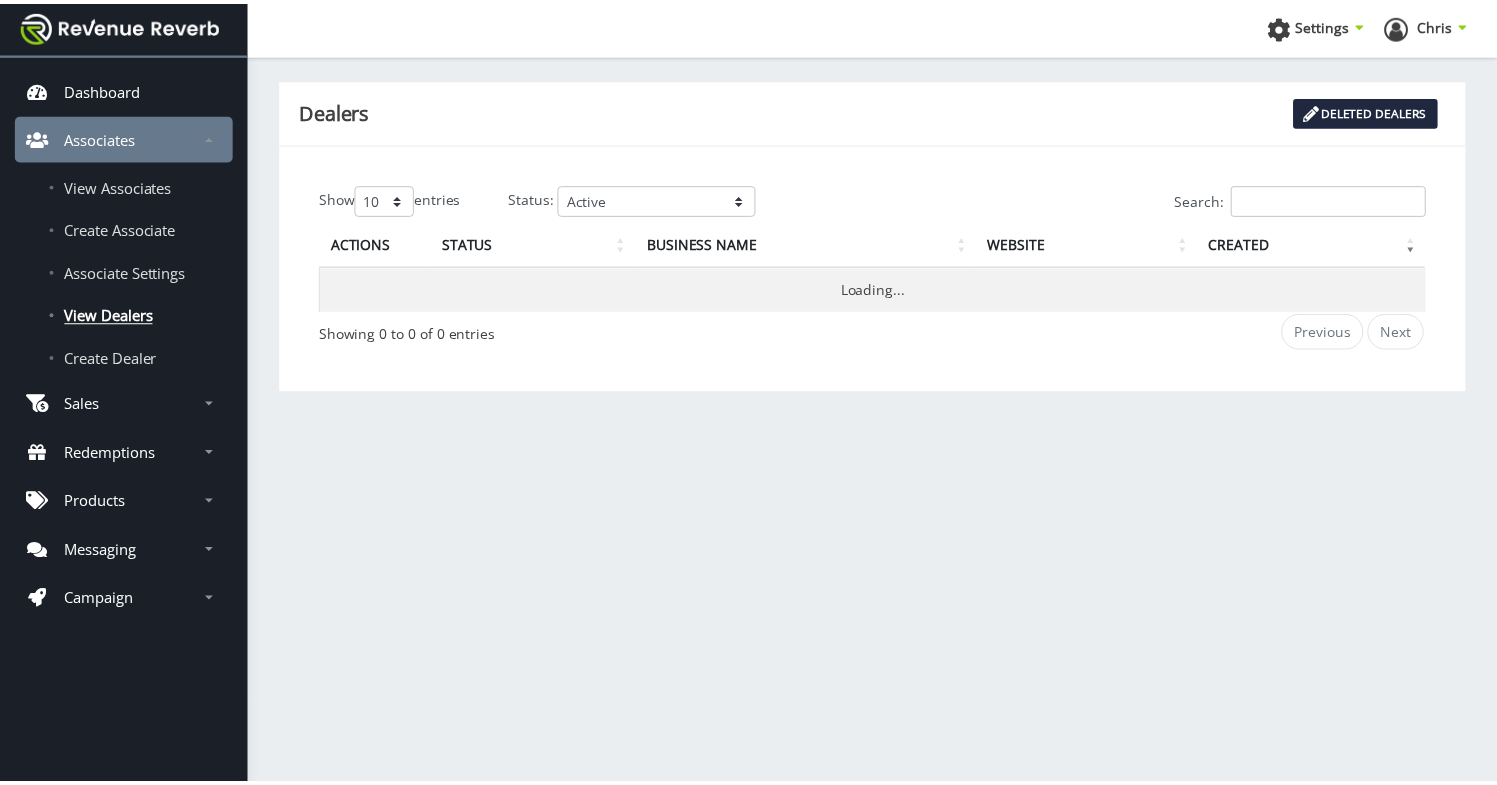 scroll, scrollTop: 0, scrollLeft: 0, axis: both 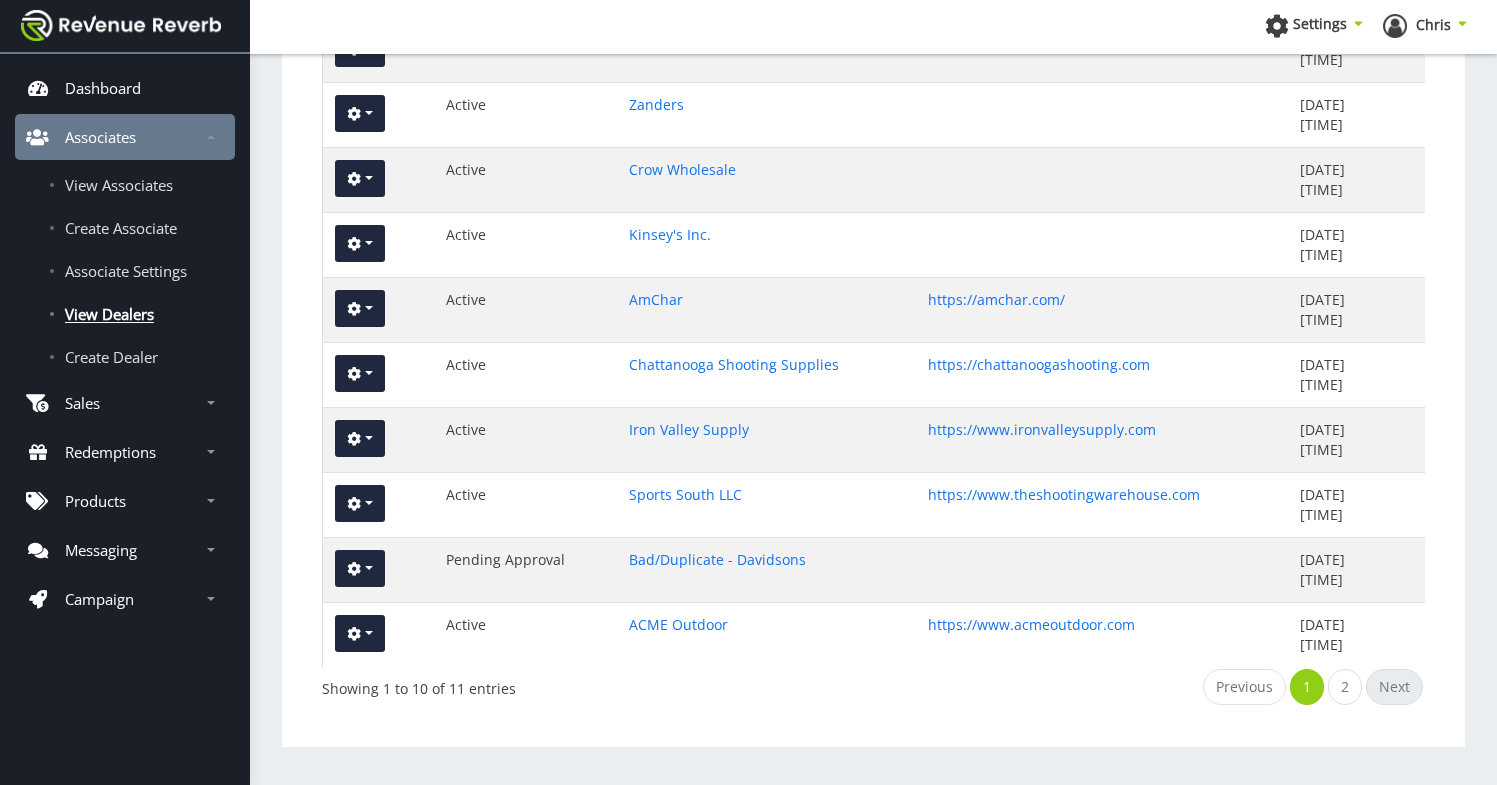 click on "Next" at bounding box center [1394, 687] 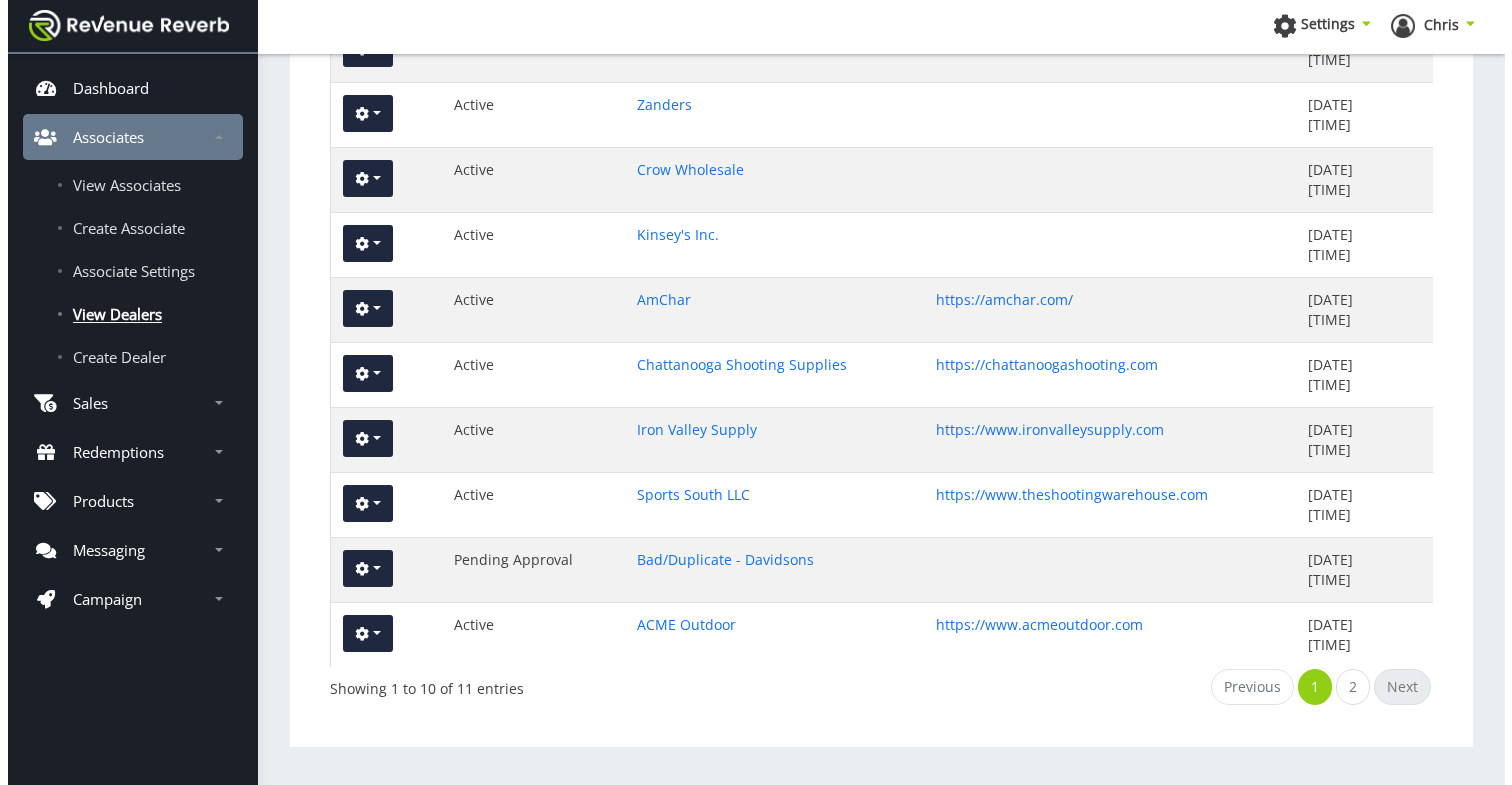 scroll, scrollTop: 0, scrollLeft: 0, axis: both 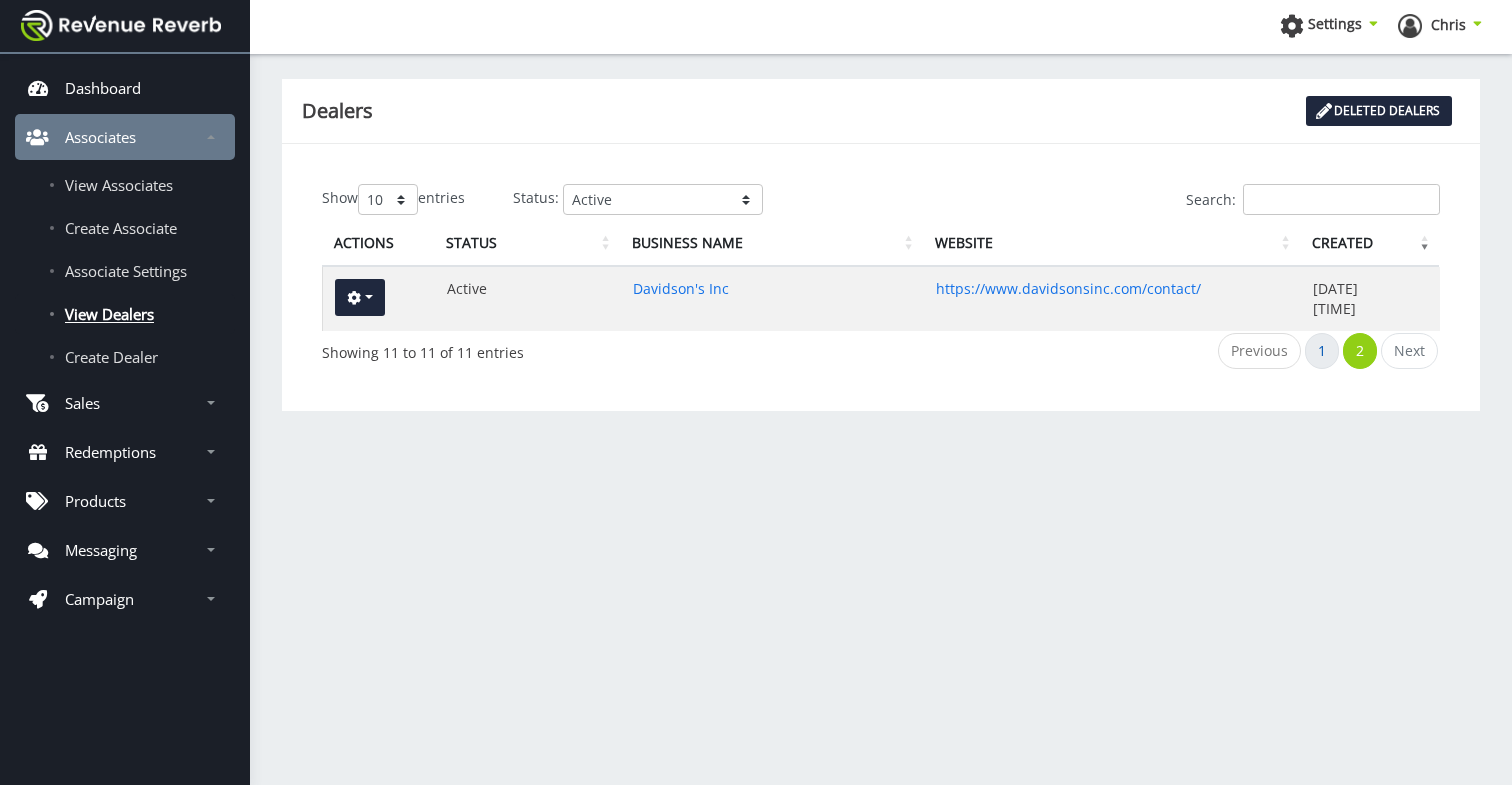 click on "1" at bounding box center (1259, 351) 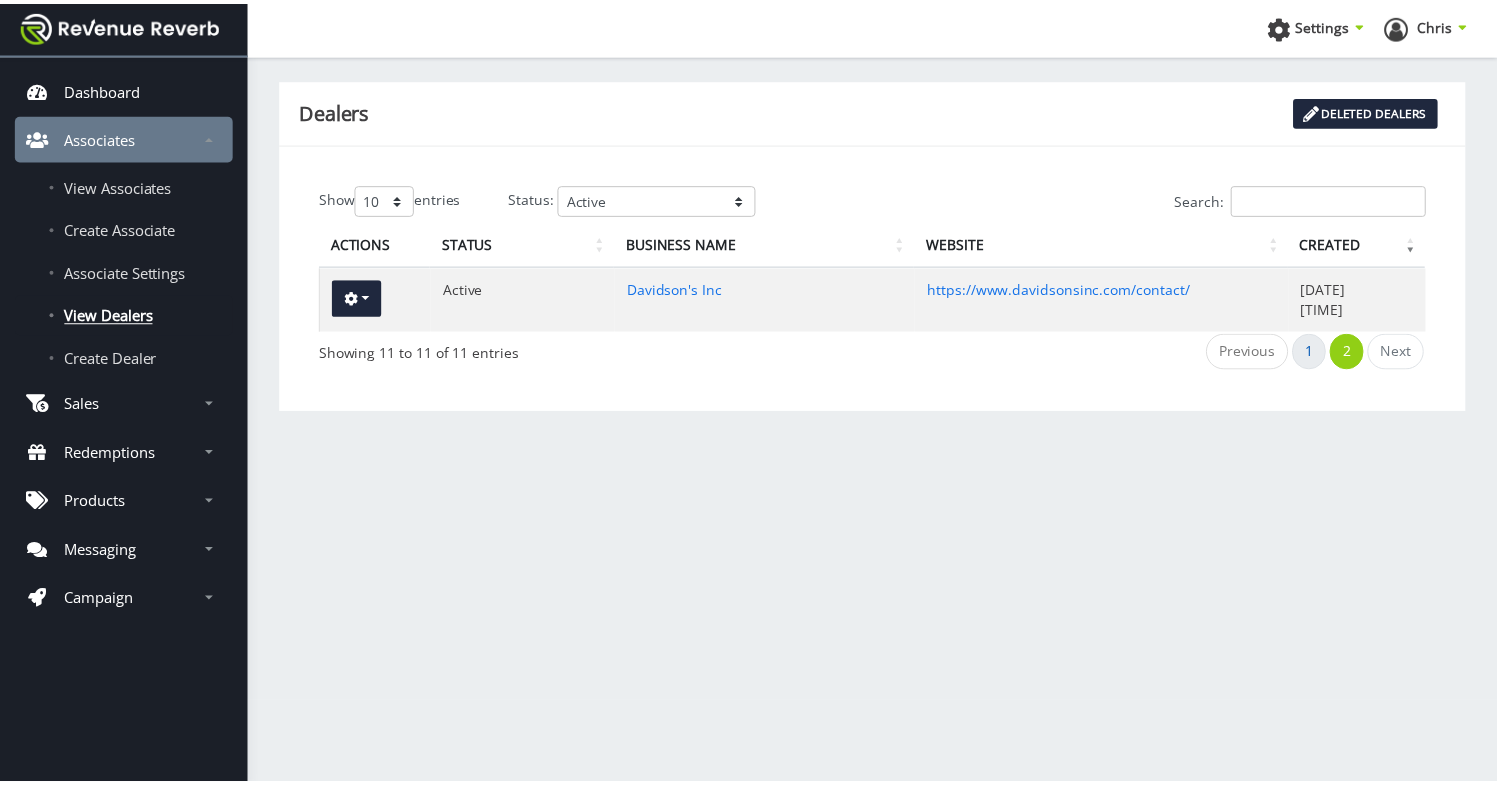 scroll, scrollTop: 260, scrollLeft: 0, axis: vertical 